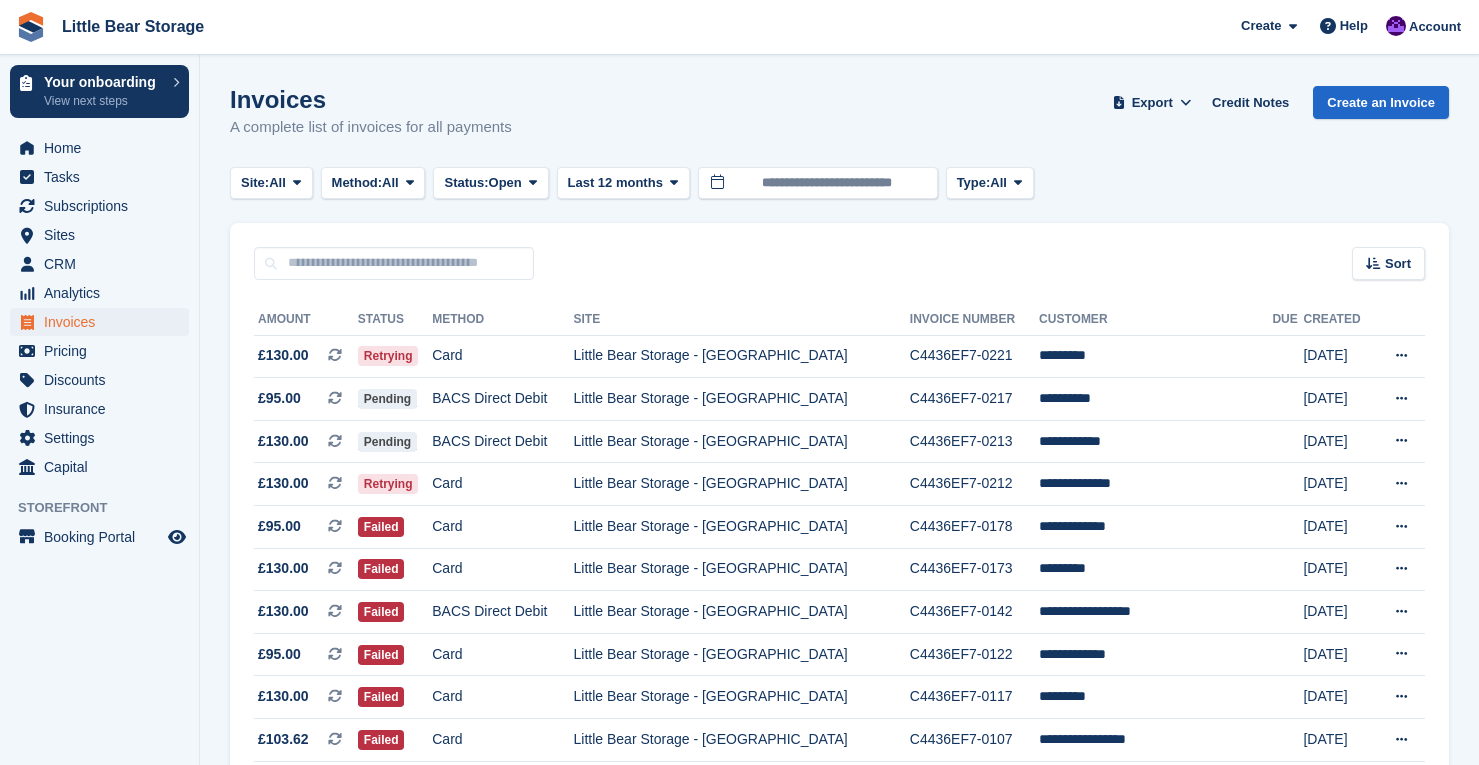 scroll, scrollTop: 0, scrollLeft: 0, axis: both 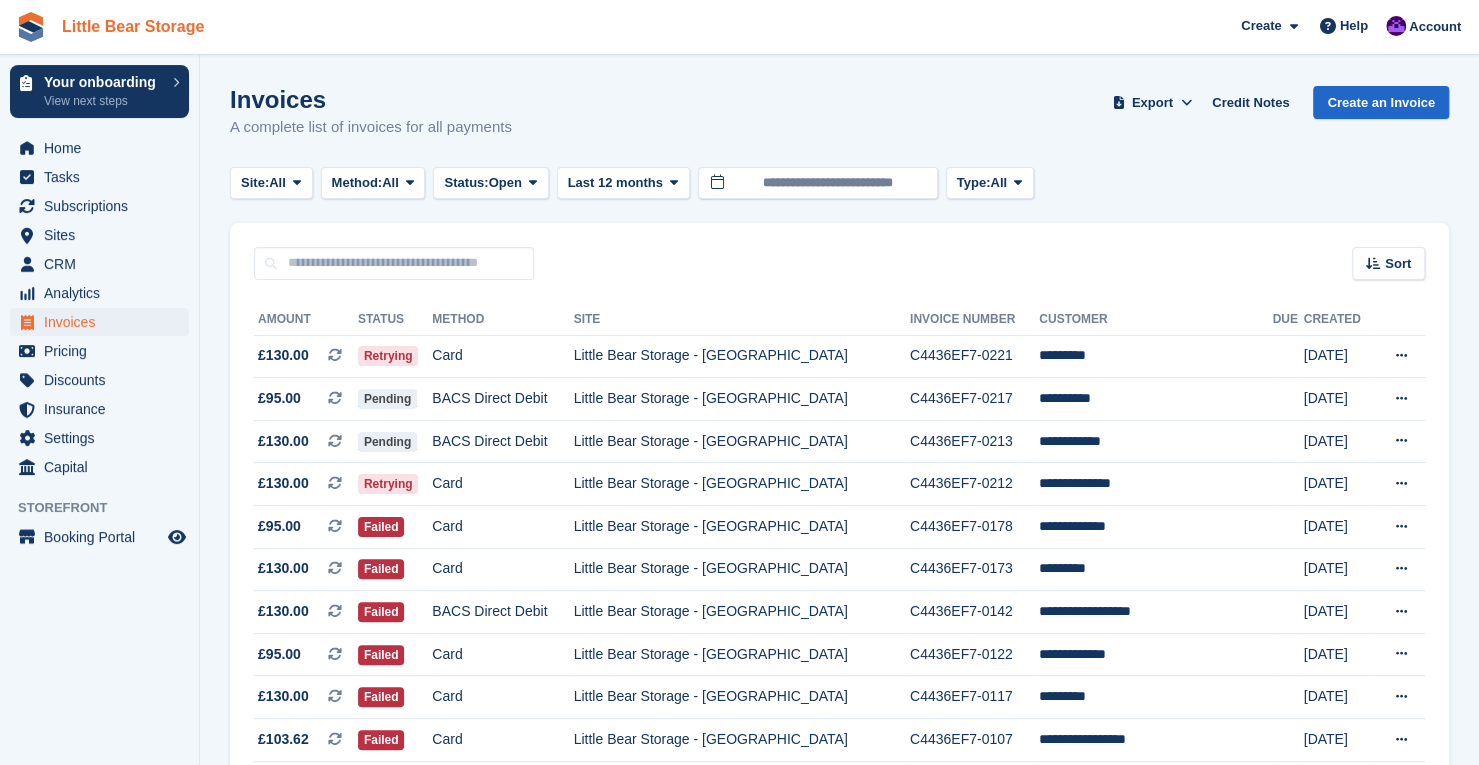 click on "Little Bear Storage" at bounding box center (133, 26) 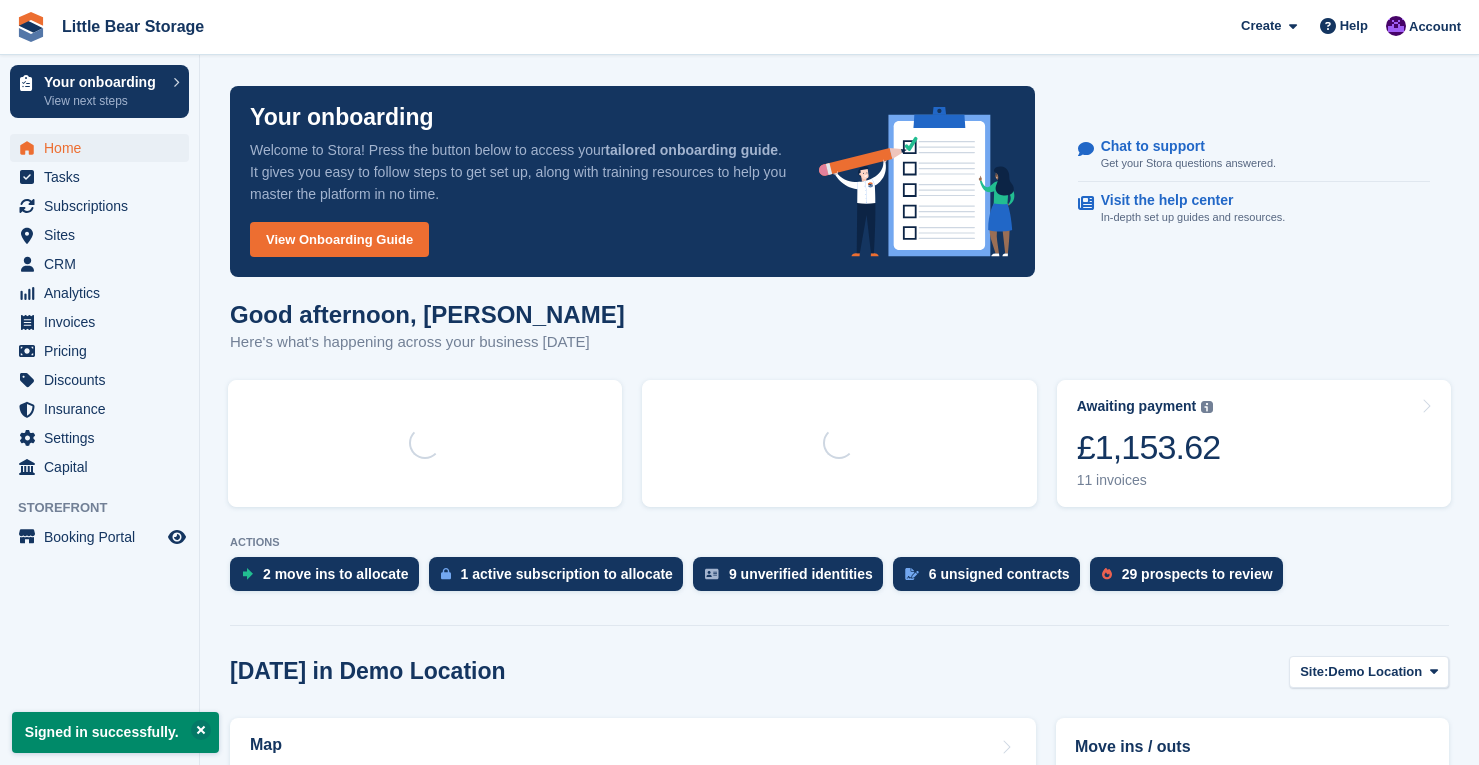 scroll, scrollTop: 0, scrollLeft: 0, axis: both 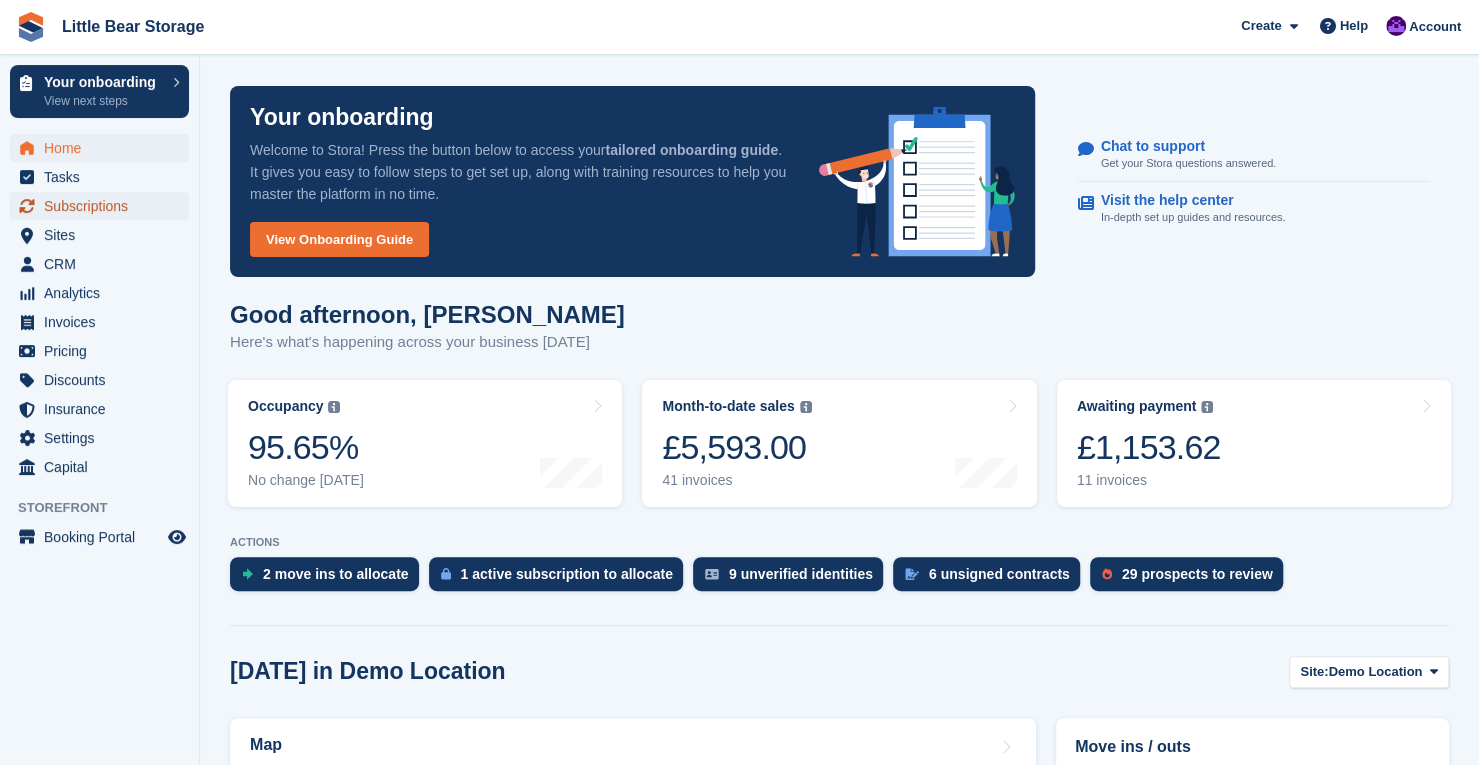 click on "Subscriptions" at bounding box center [104, 206] 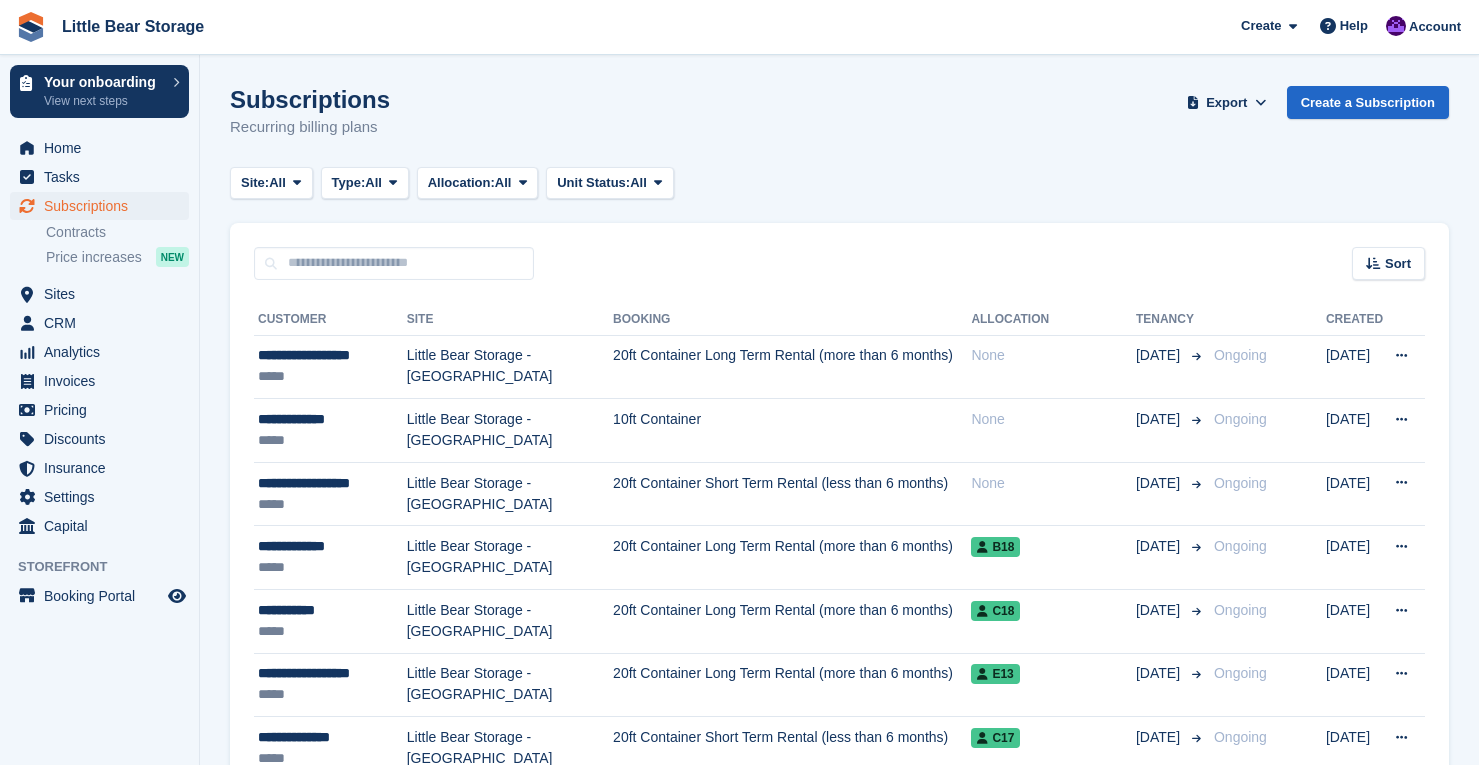 scroll, scrollTop: 0, scrollLeft: 0, axis: both 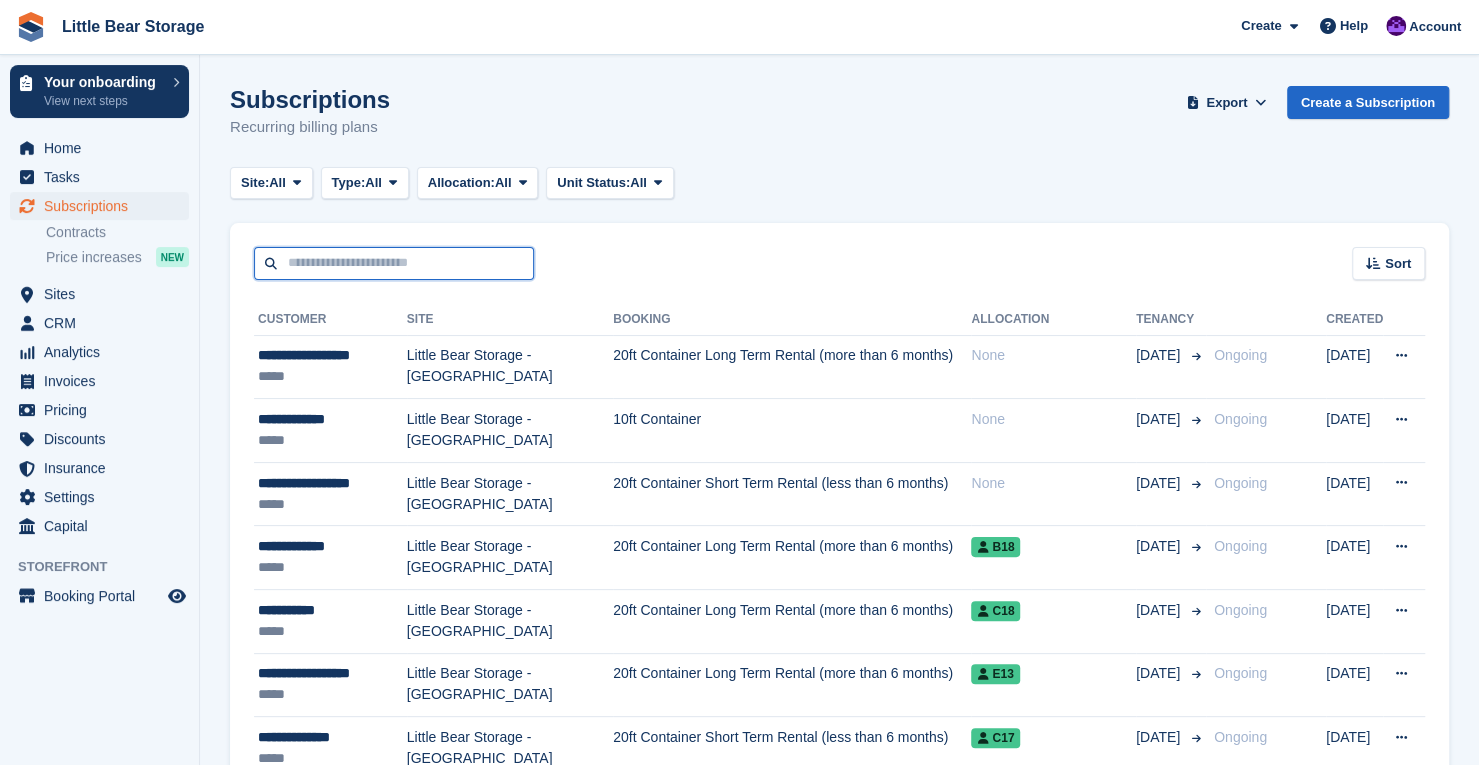 click at bounding box center (394, 263) 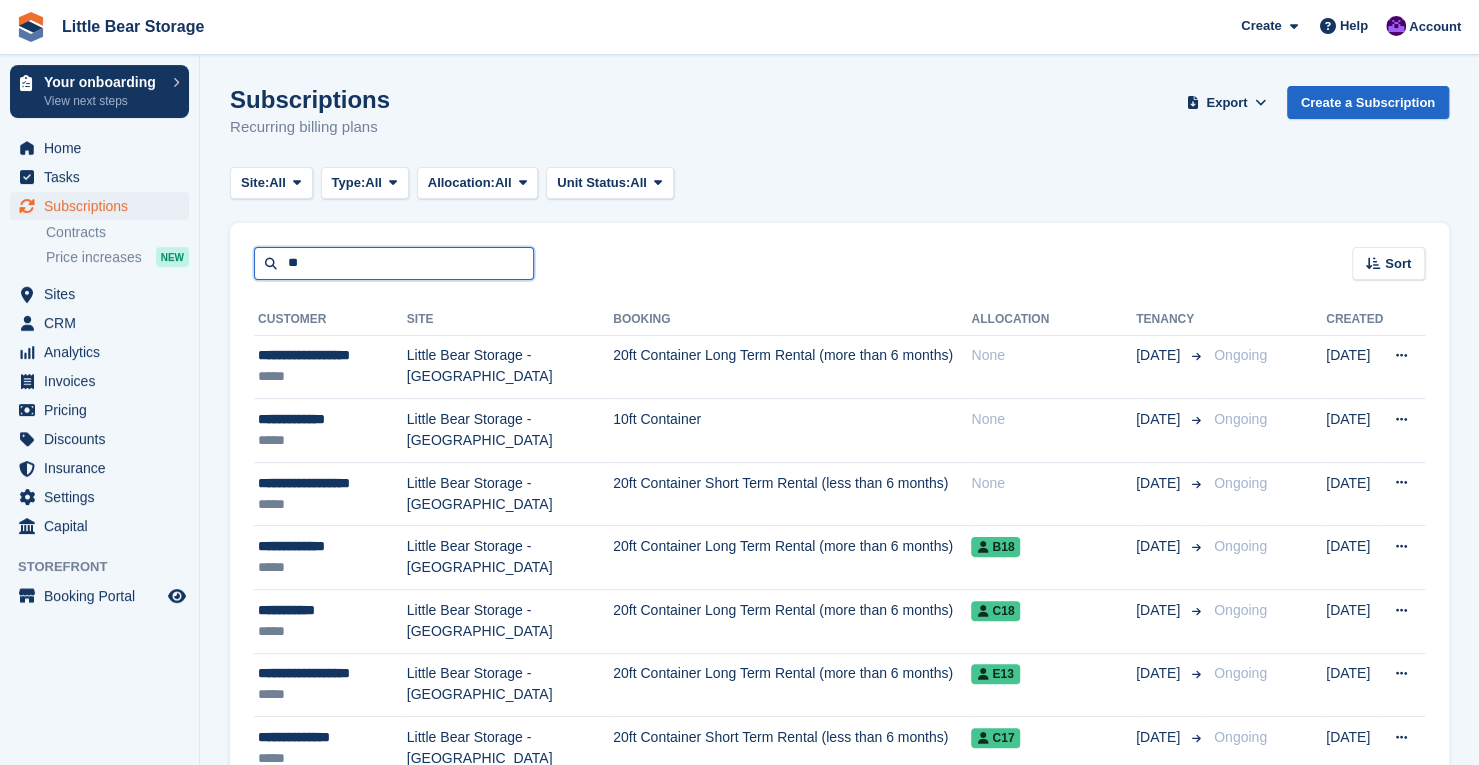 type on "*" 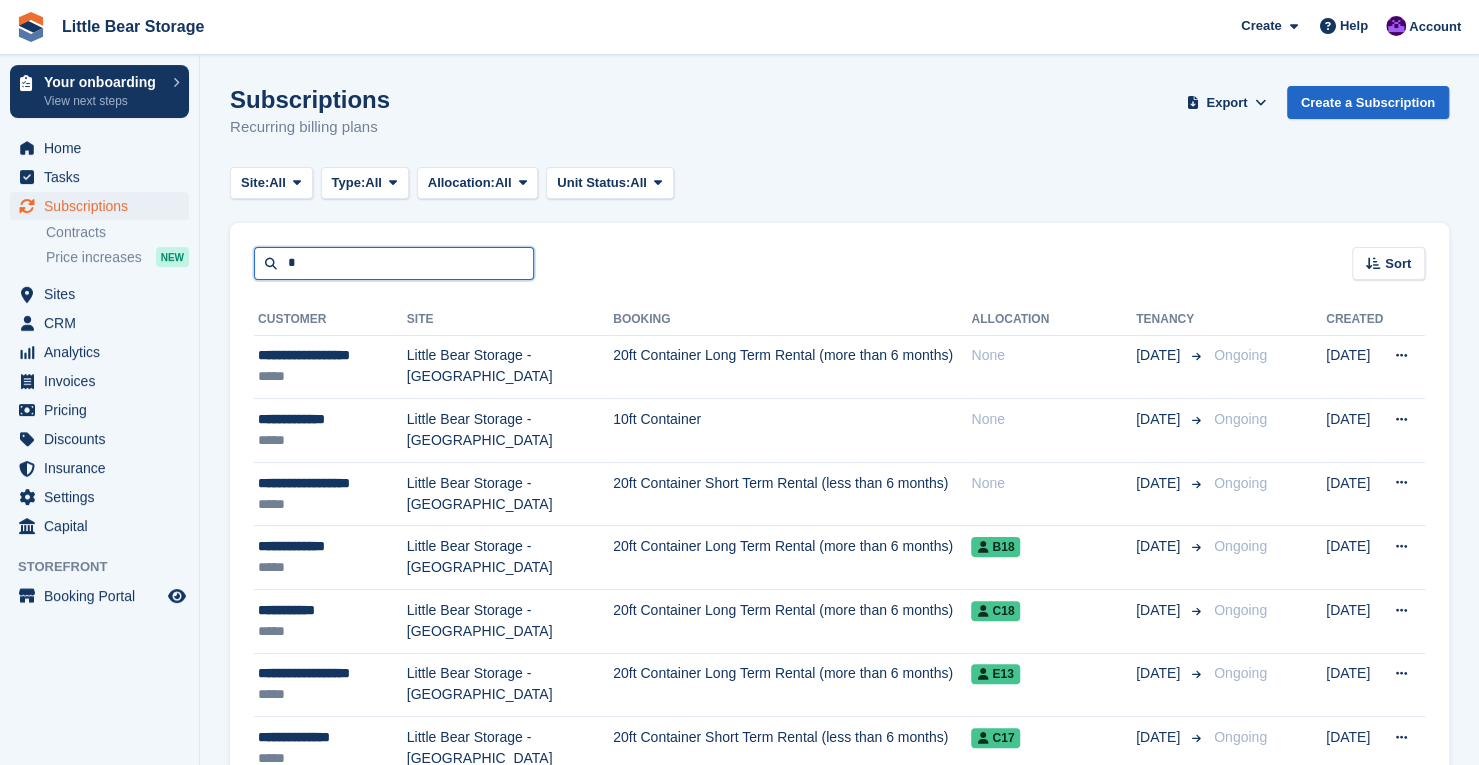 type 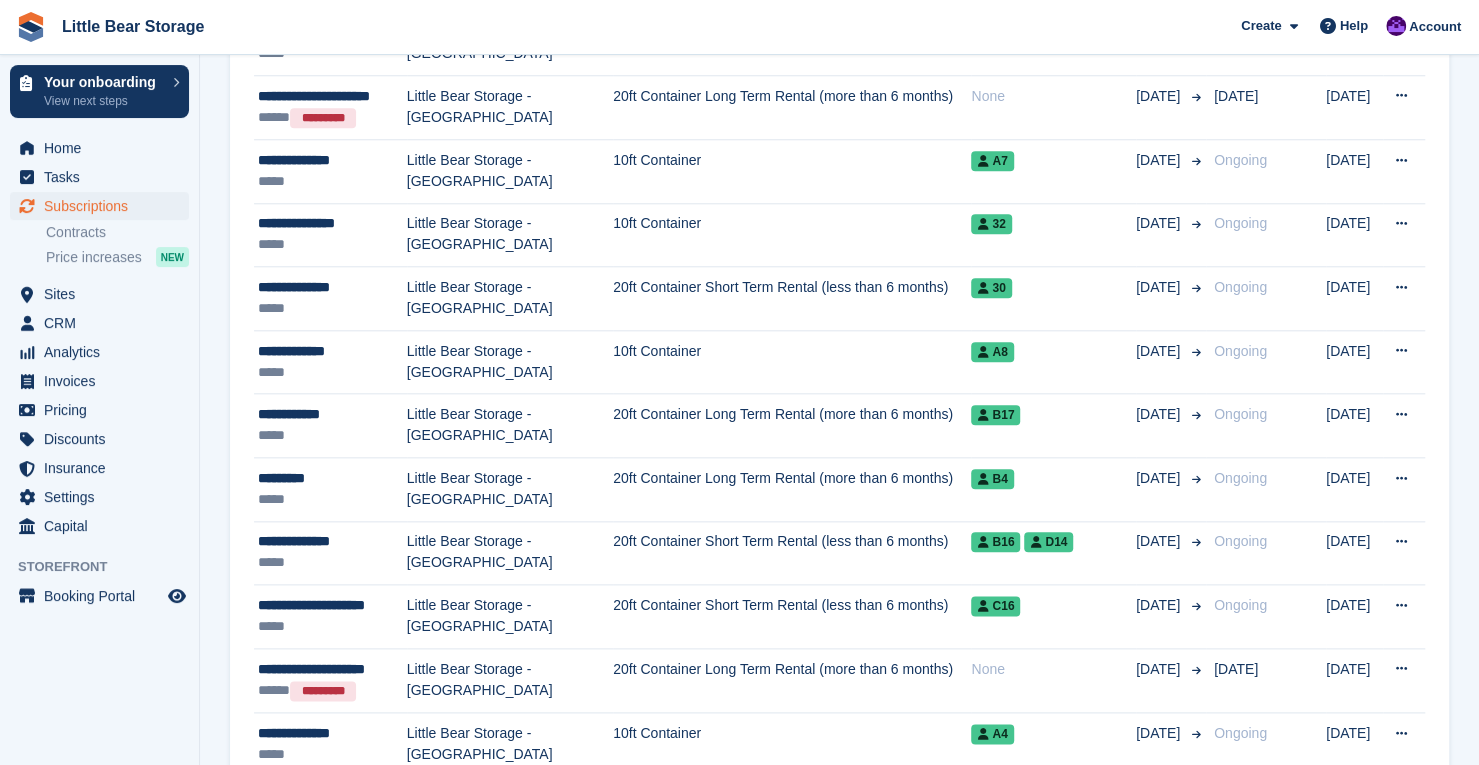 scroll, scrollTop: 1089, scrollLeft: 0, axis: vertical 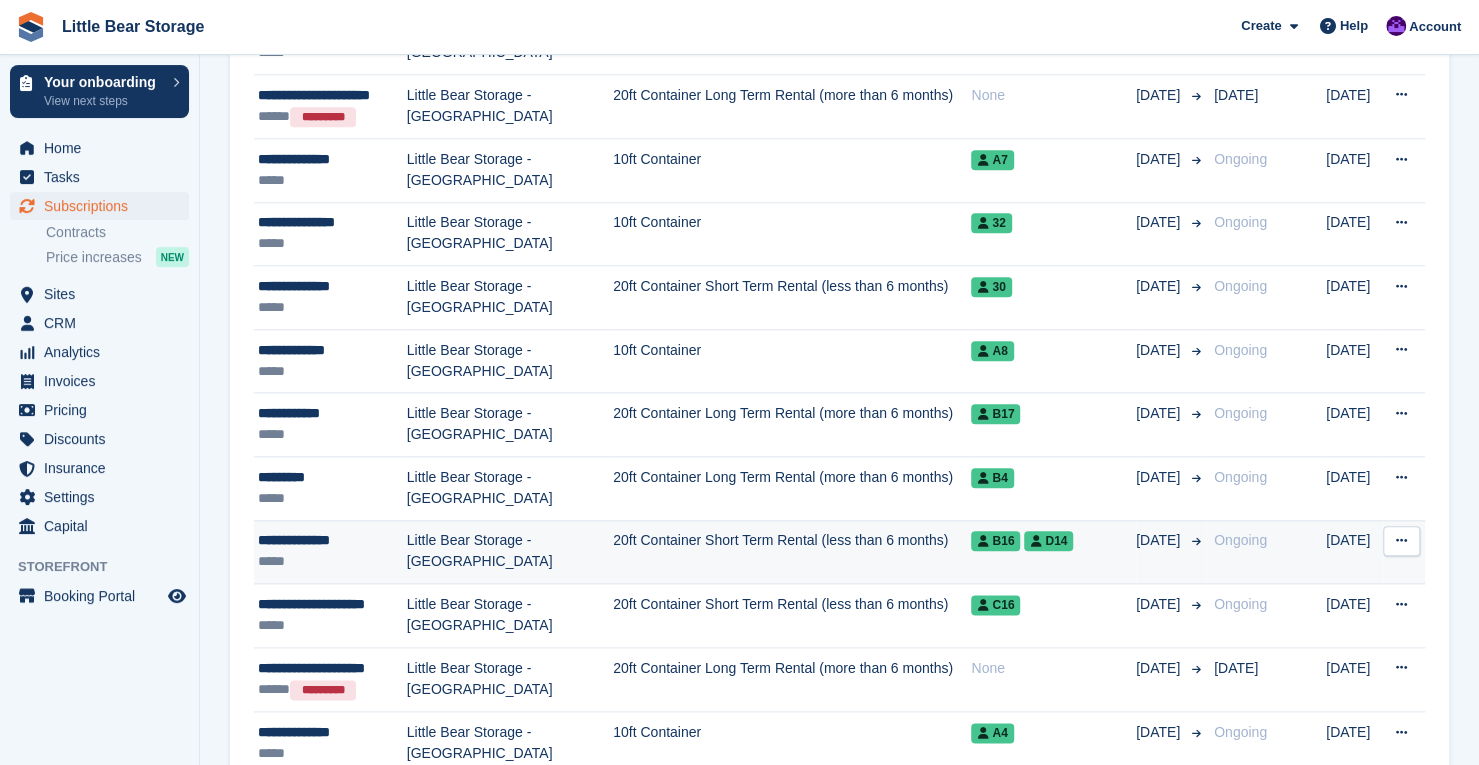 click on "20ft Container Short Term Rental (less than 6 months)" at bounding box center (792, 552) 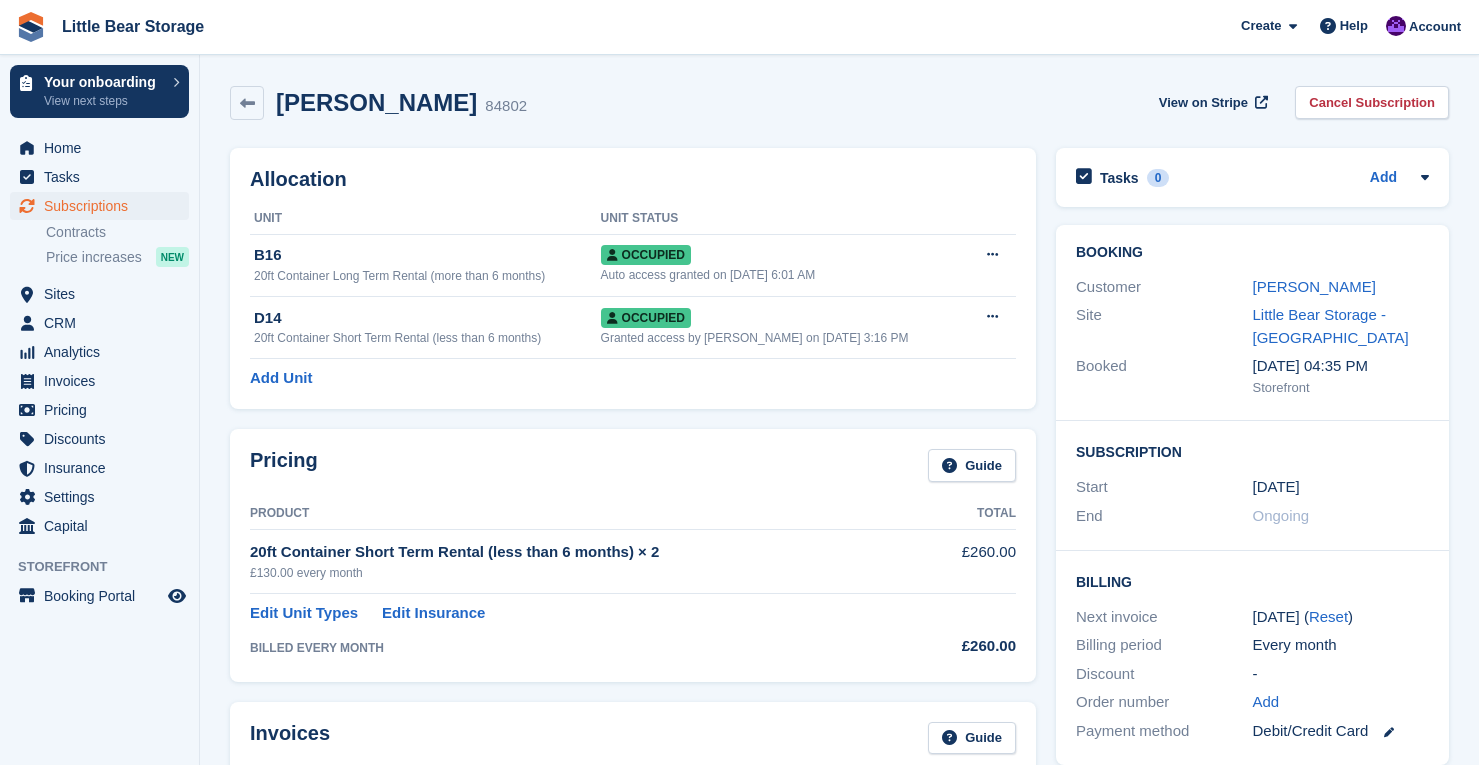 scroll, scrollTop: 0, scrollLeft: 0, axis: both 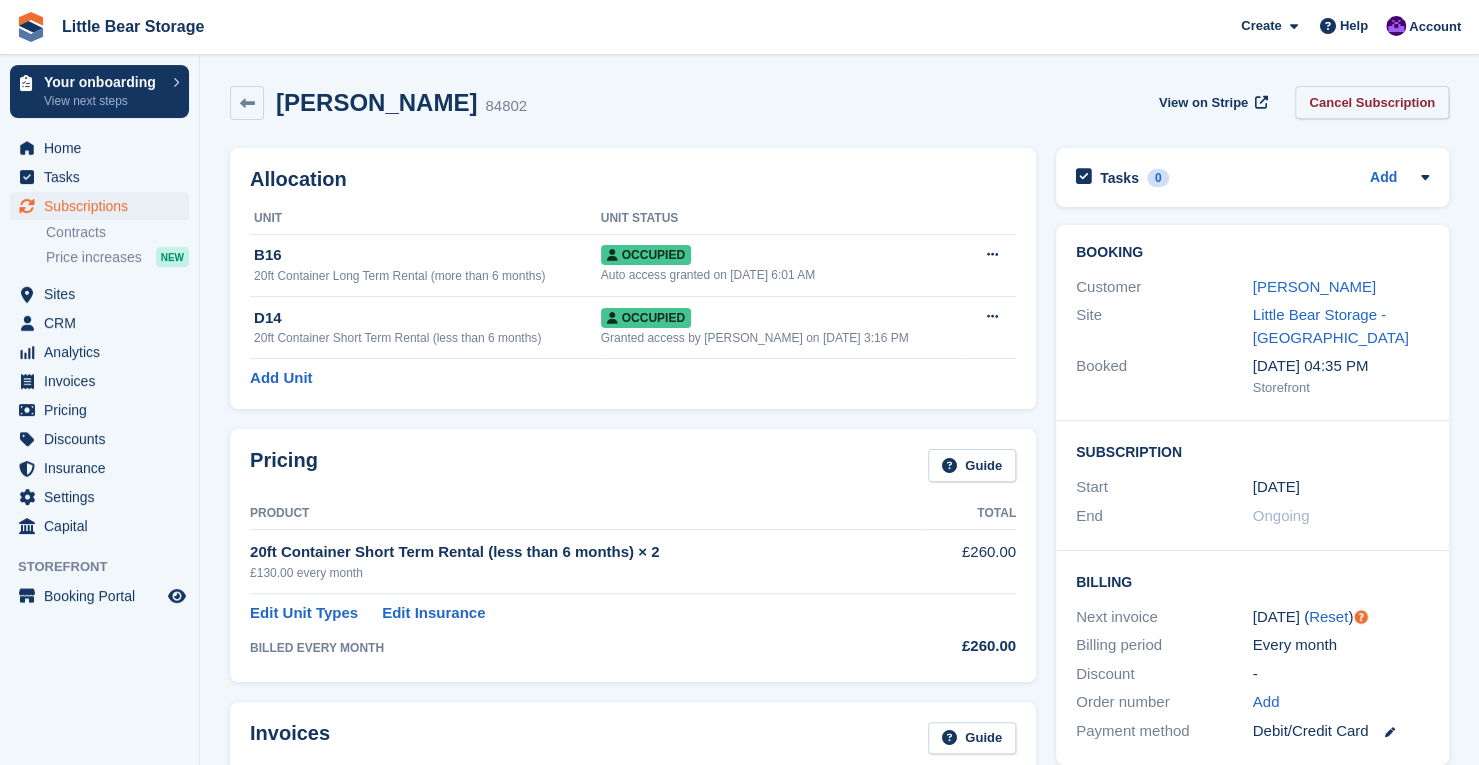 click on "Cancel Subscription" at bounding box center [1372, 102] 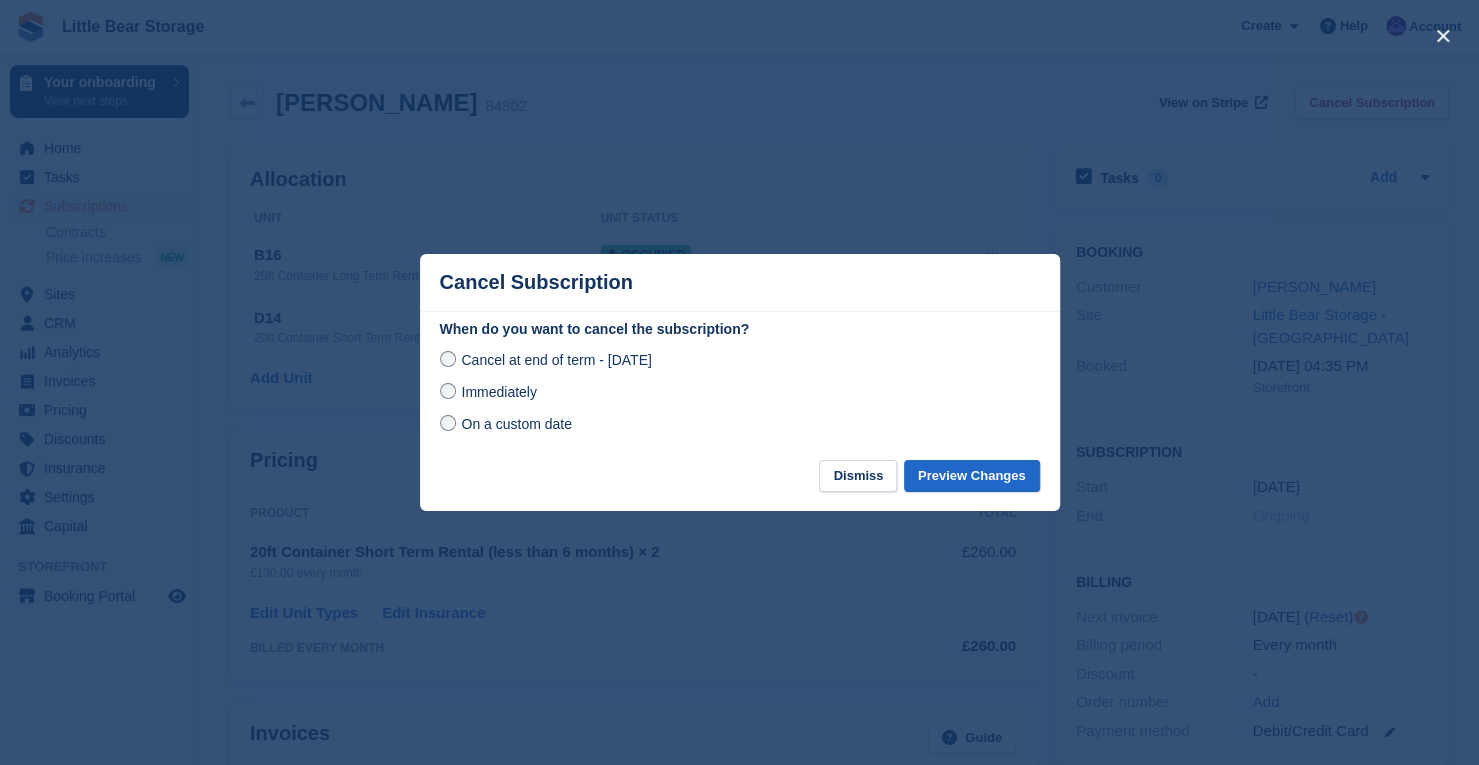 click on "When do you want to cancel the subscription?
Cancel at end of term - Sunday, 10th August, 2025
Immediately
On a custom date" at bounding box center (740, 389) 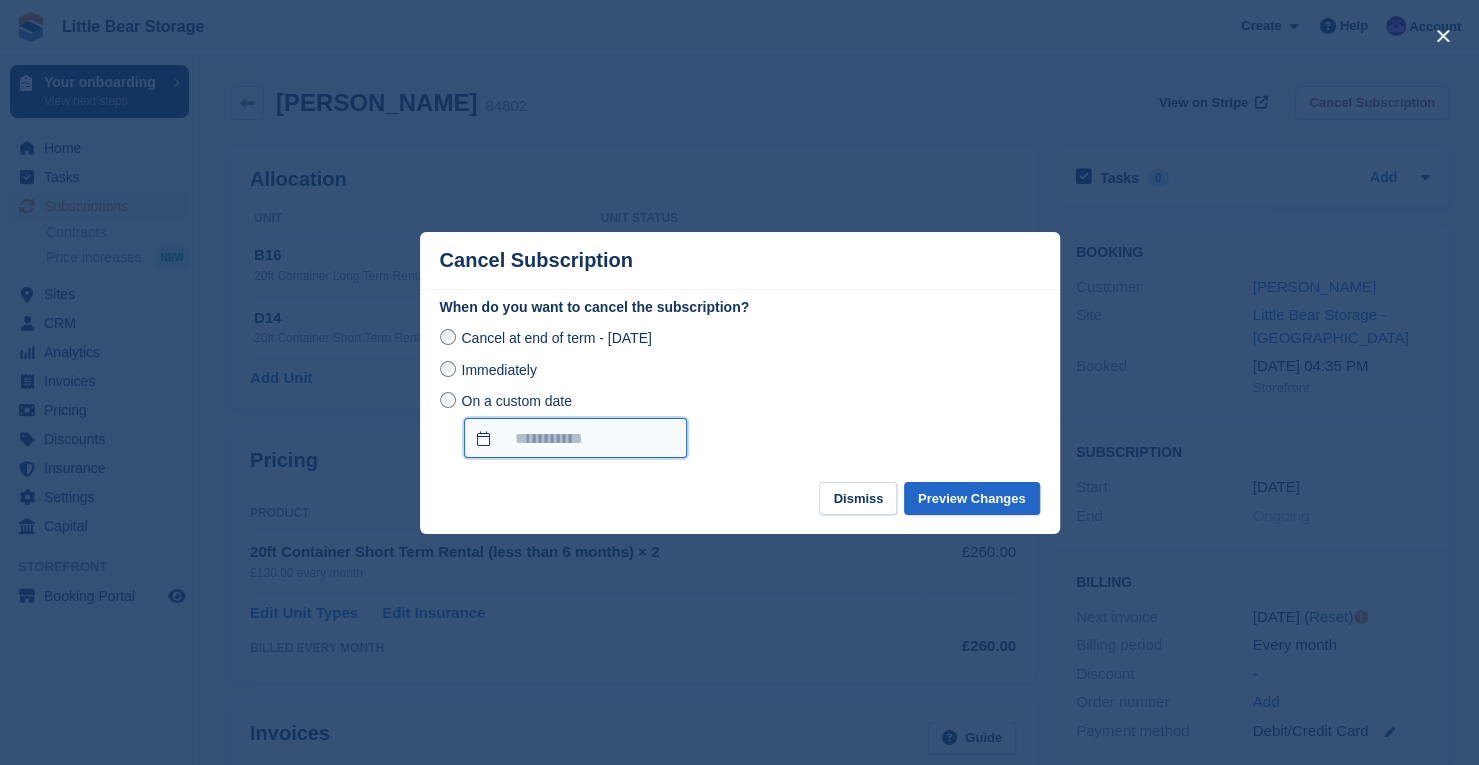 click on "On a custom date" at bounding box center (575, 438) 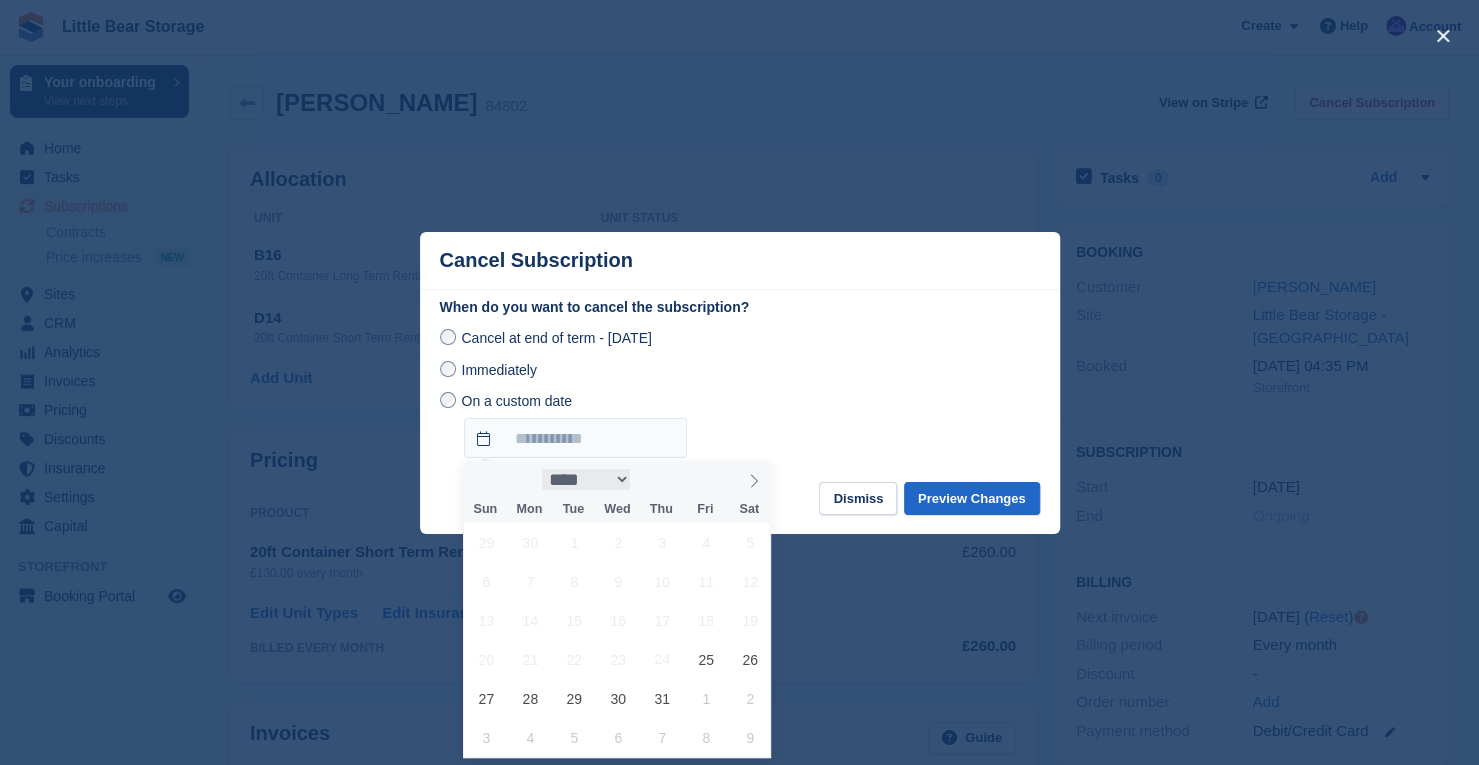 click on "**** ****** ********* ******* ******** ********" at bounding box center [586, 479] 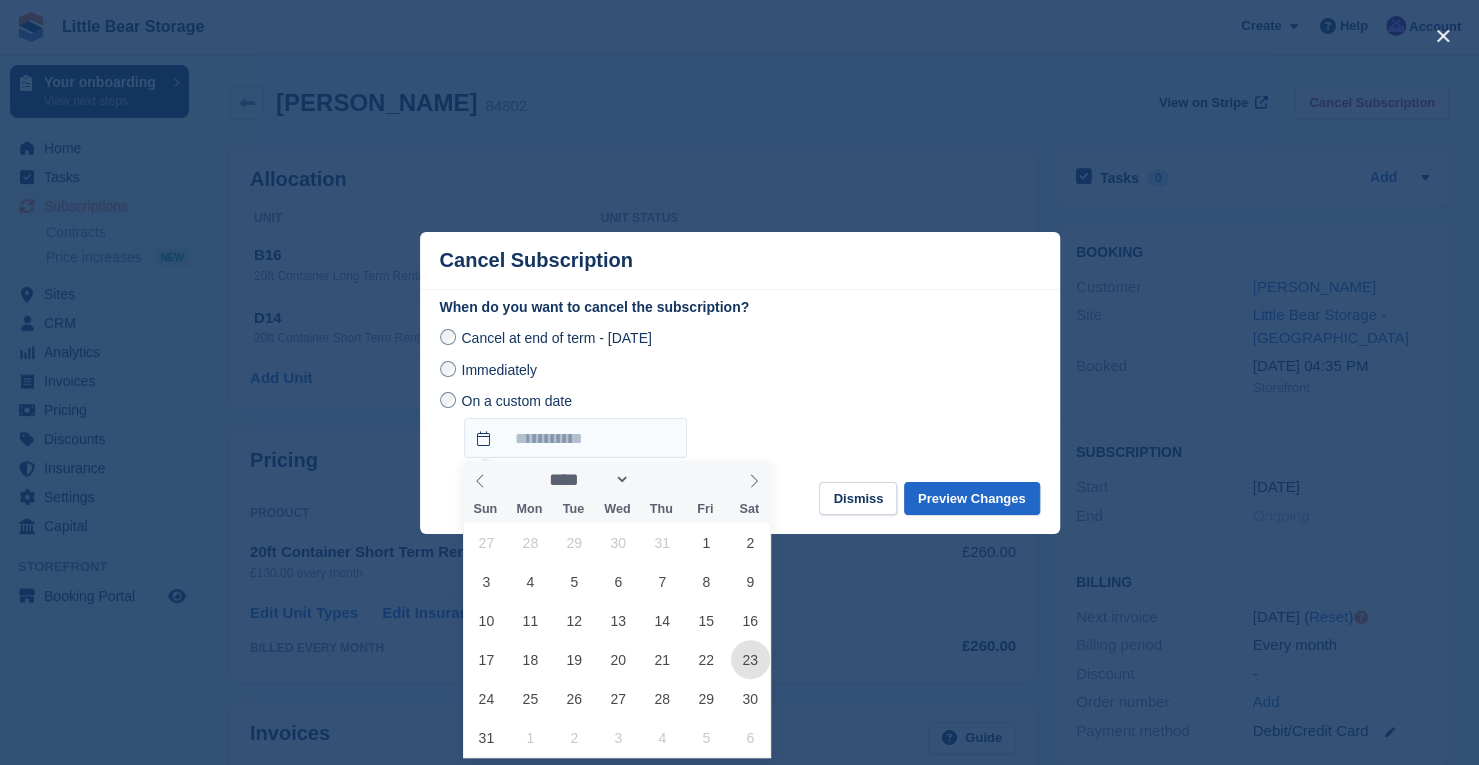 click on "23" at bounding box center [750, 659] 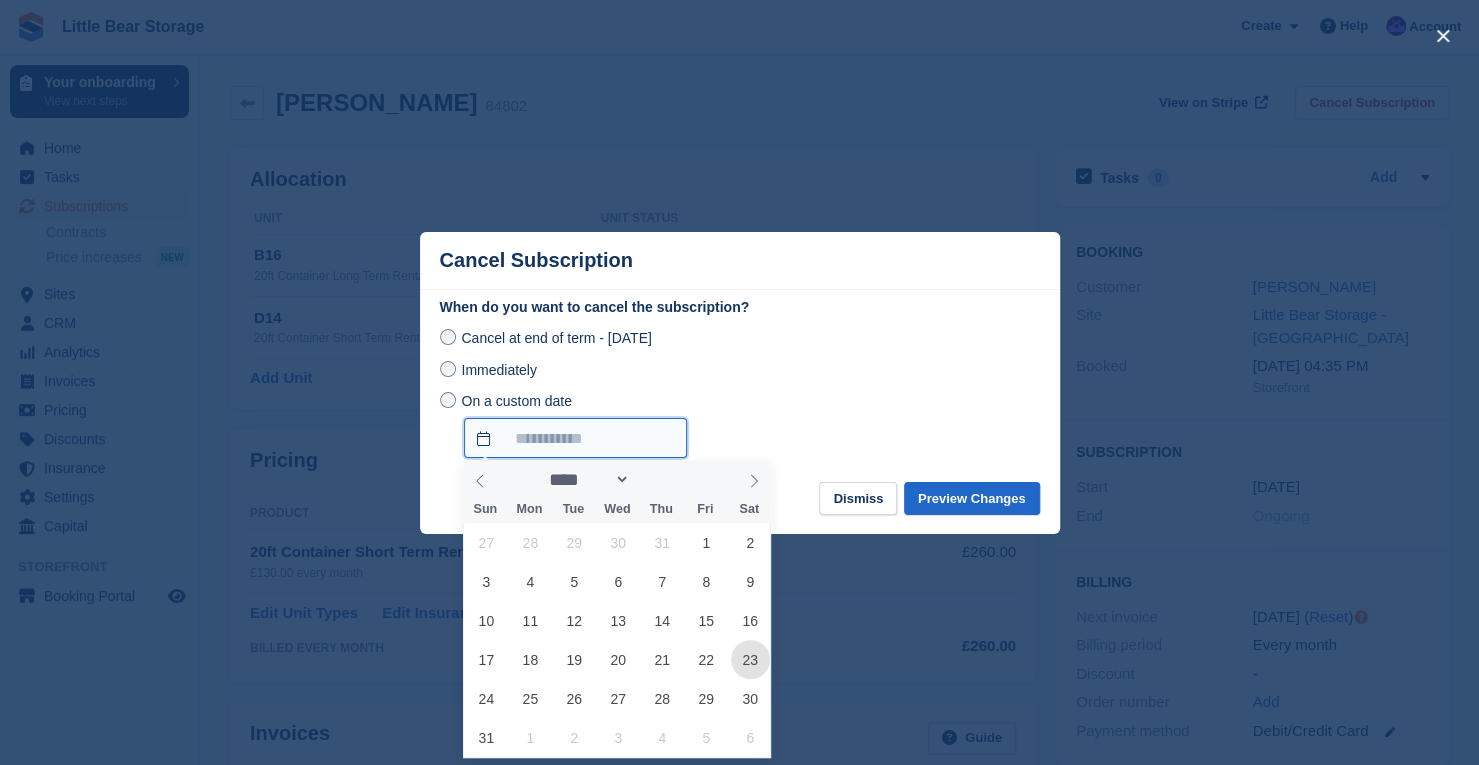 type on "**********" 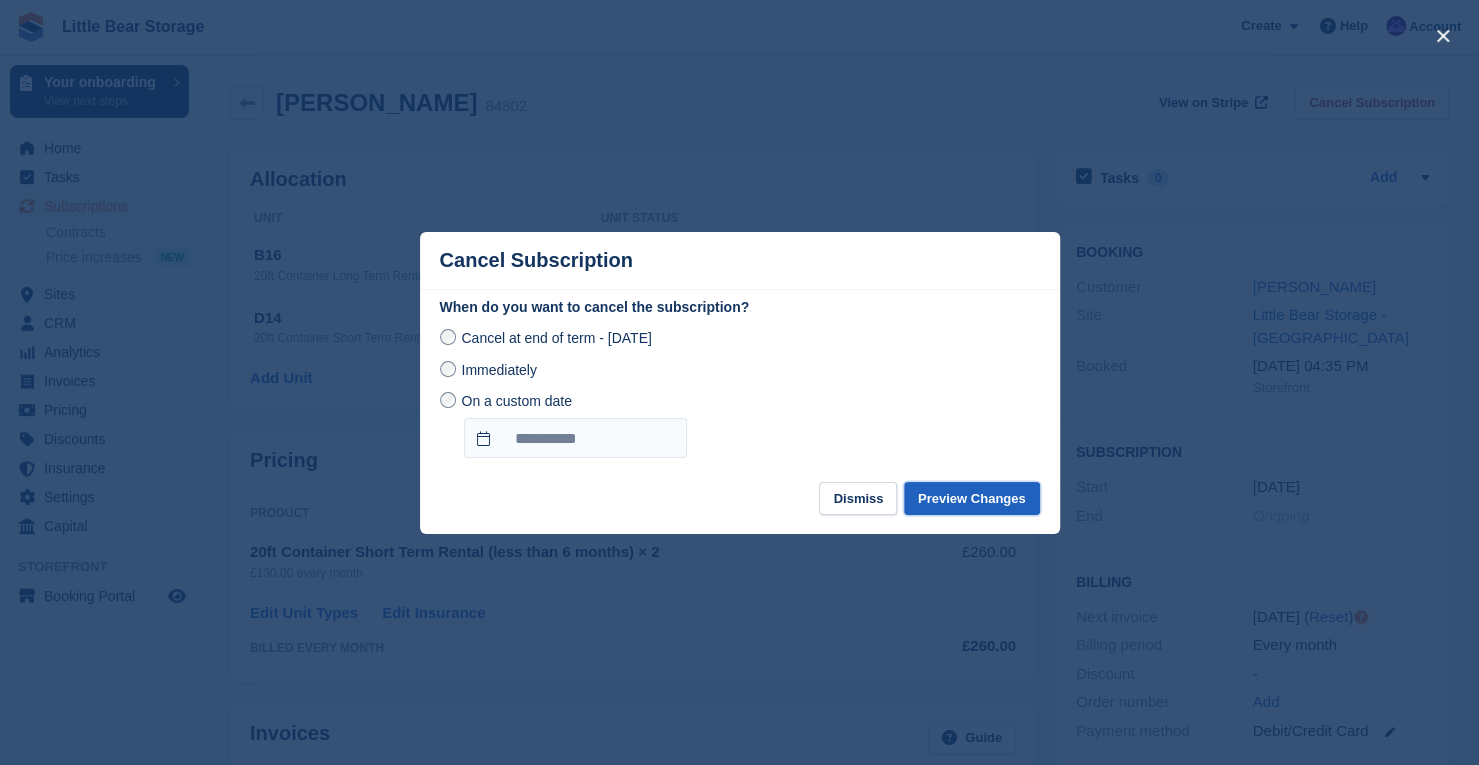 click on "Preview Changes" at bounding box center [972, 498] 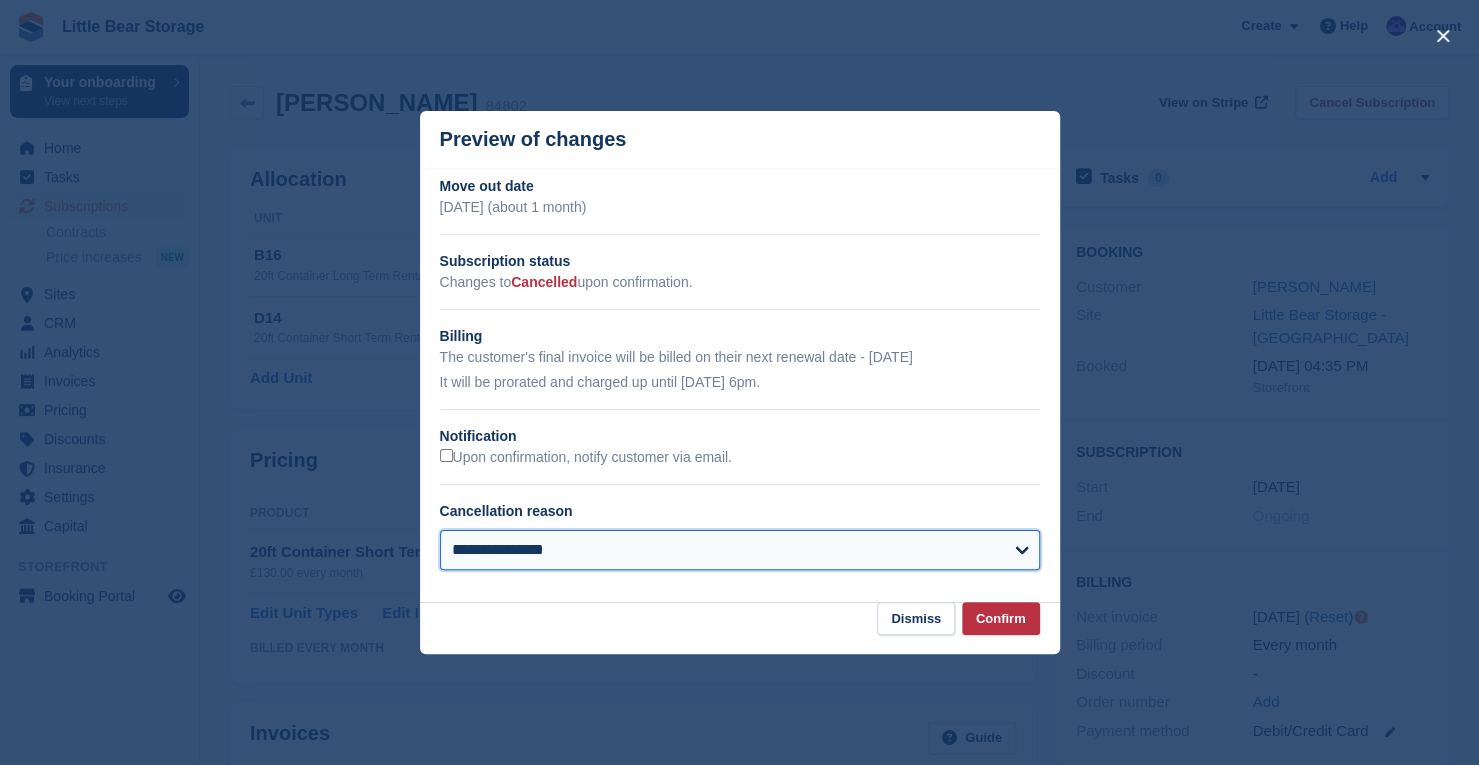 click on "**********" at bounding box center (740, 550) 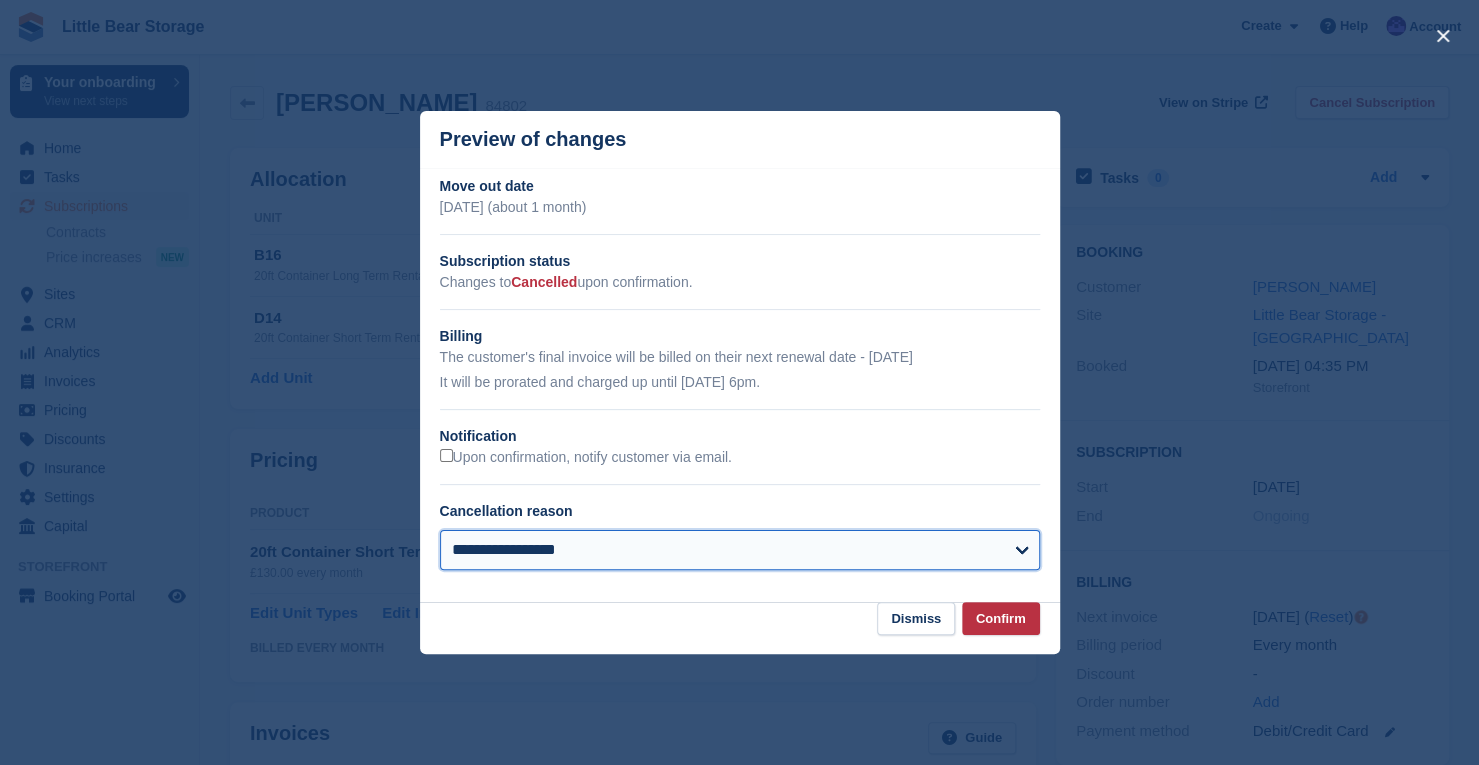 click on "**********" at bounding box center (740, 550) 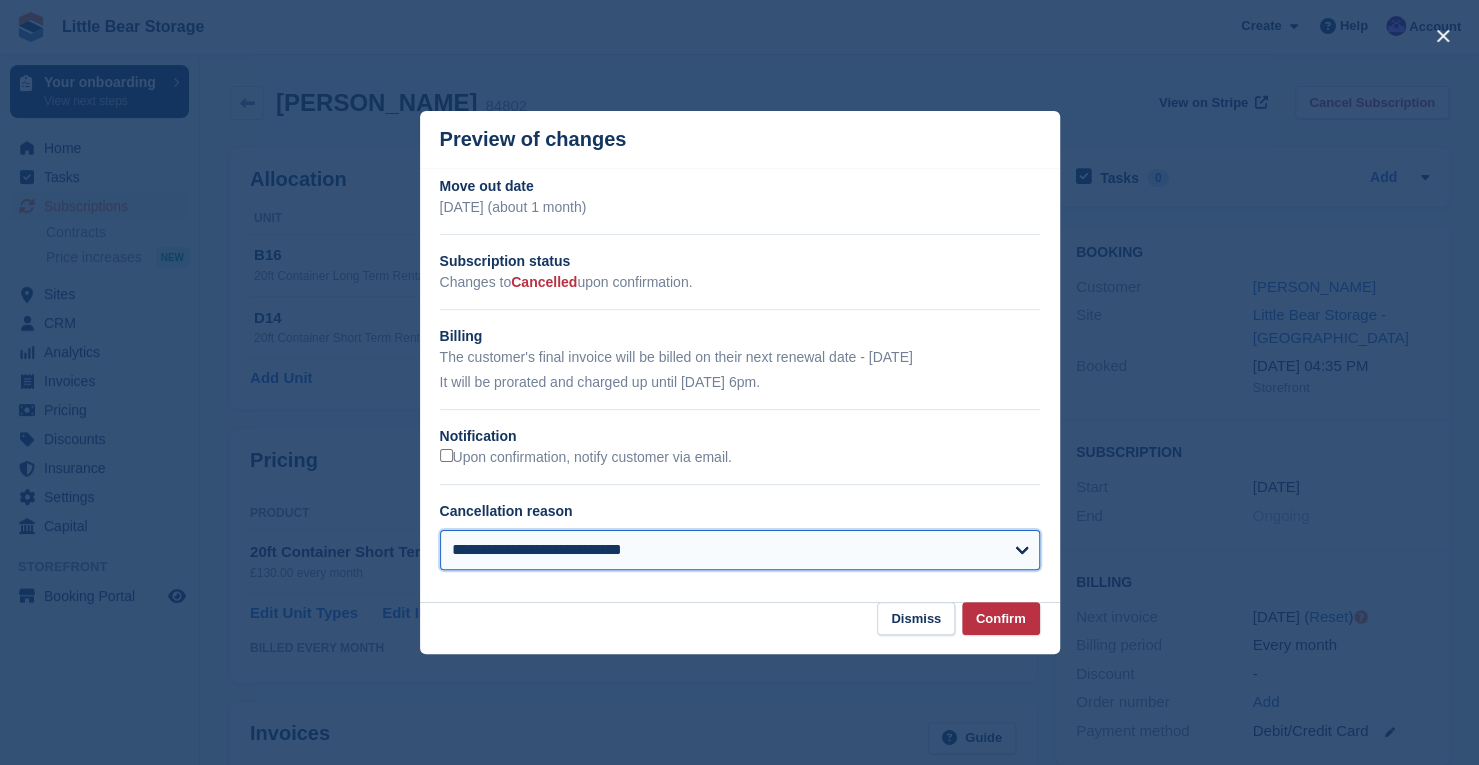 click on "**********" at bounding box center (740, 550) 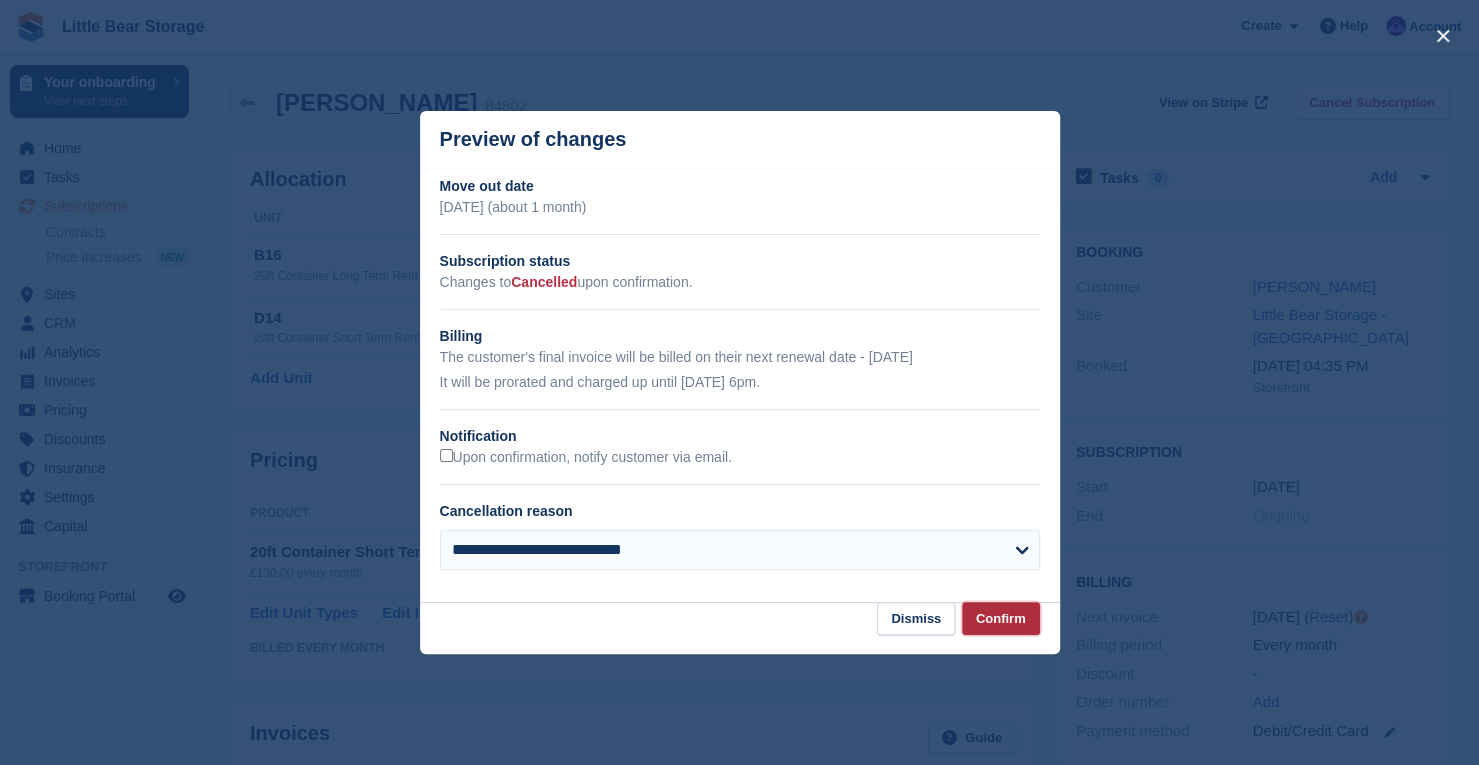 click on "Confirm" at bounding box center (1001, 618) 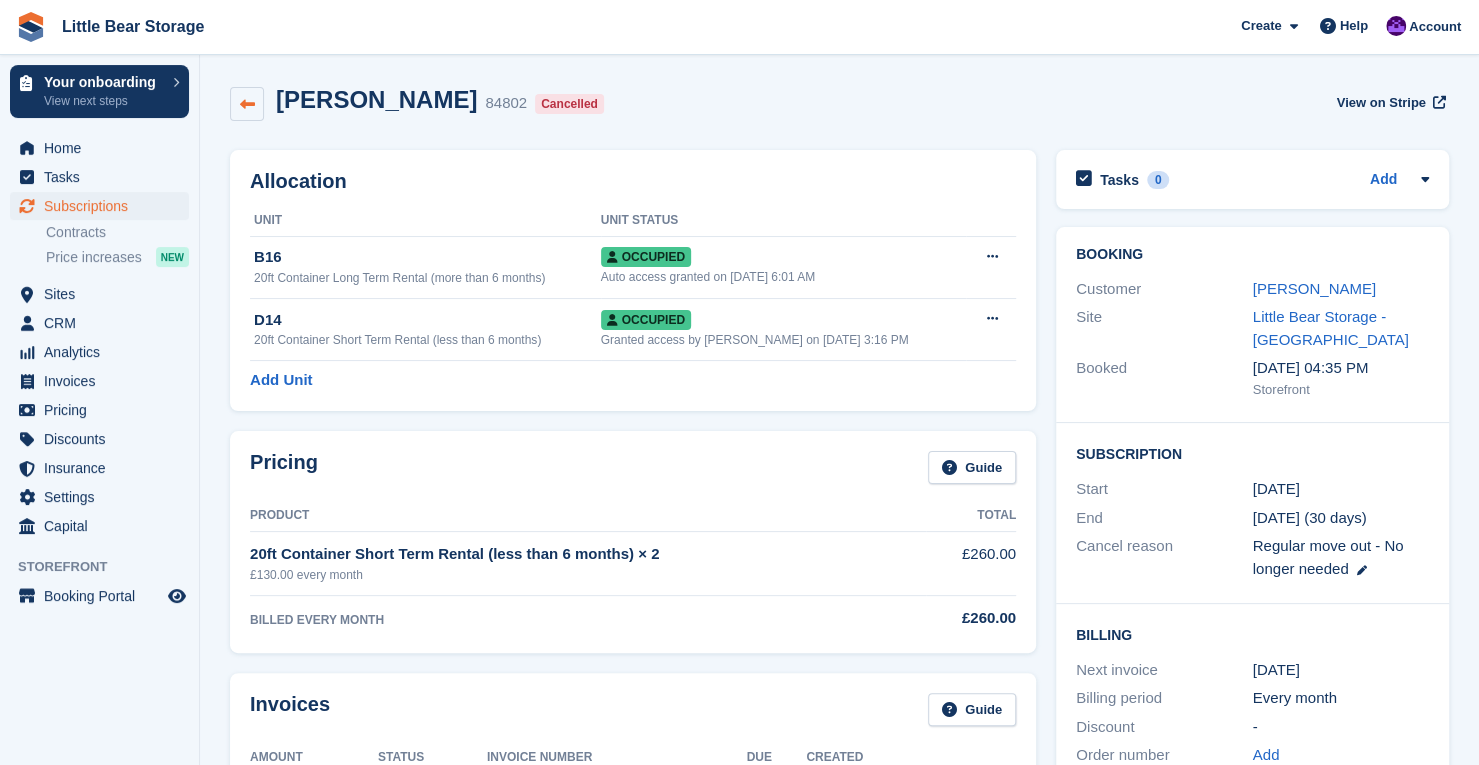 click at bounding box center (247, 104) 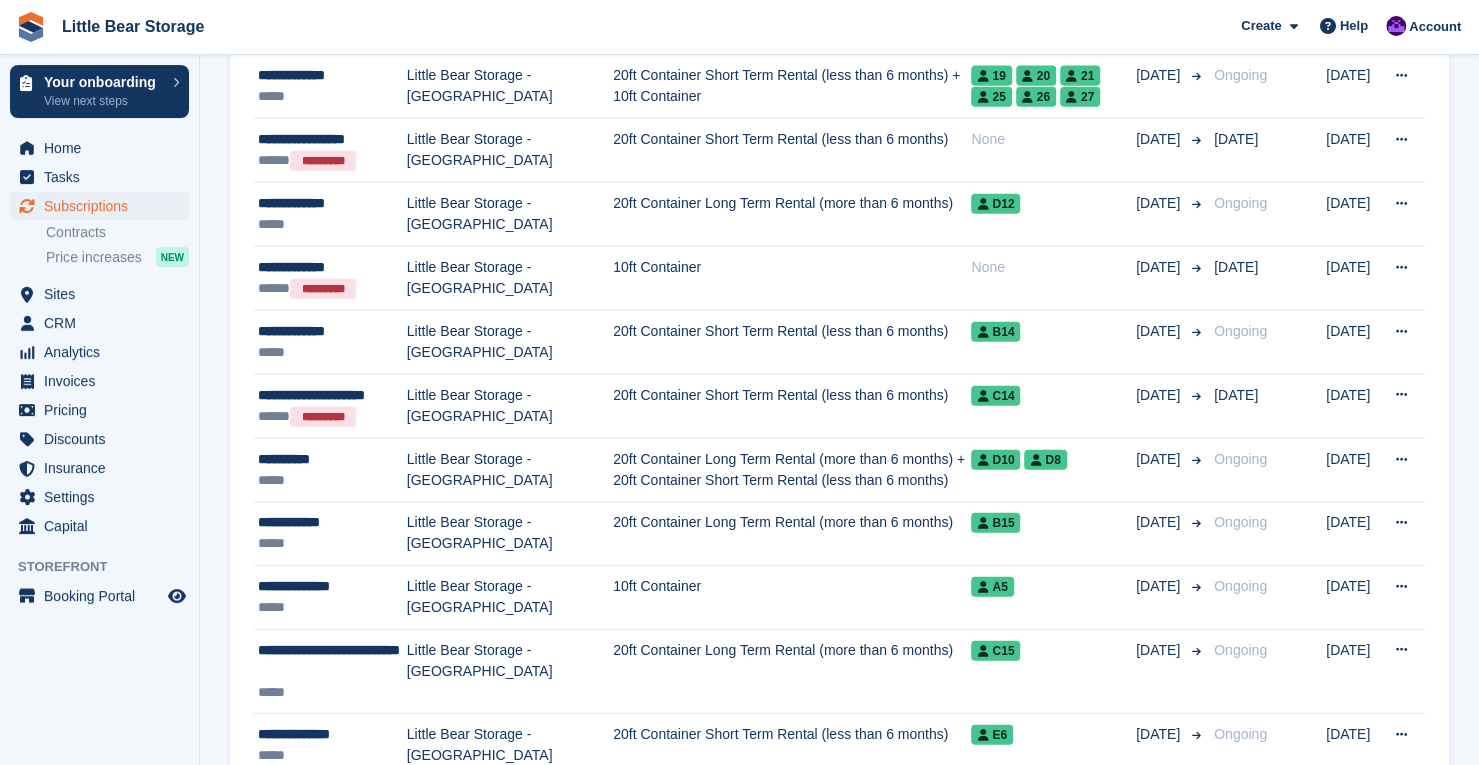 scroll, scrollTop: 2712, scrollLeft: 0, axis: vertical 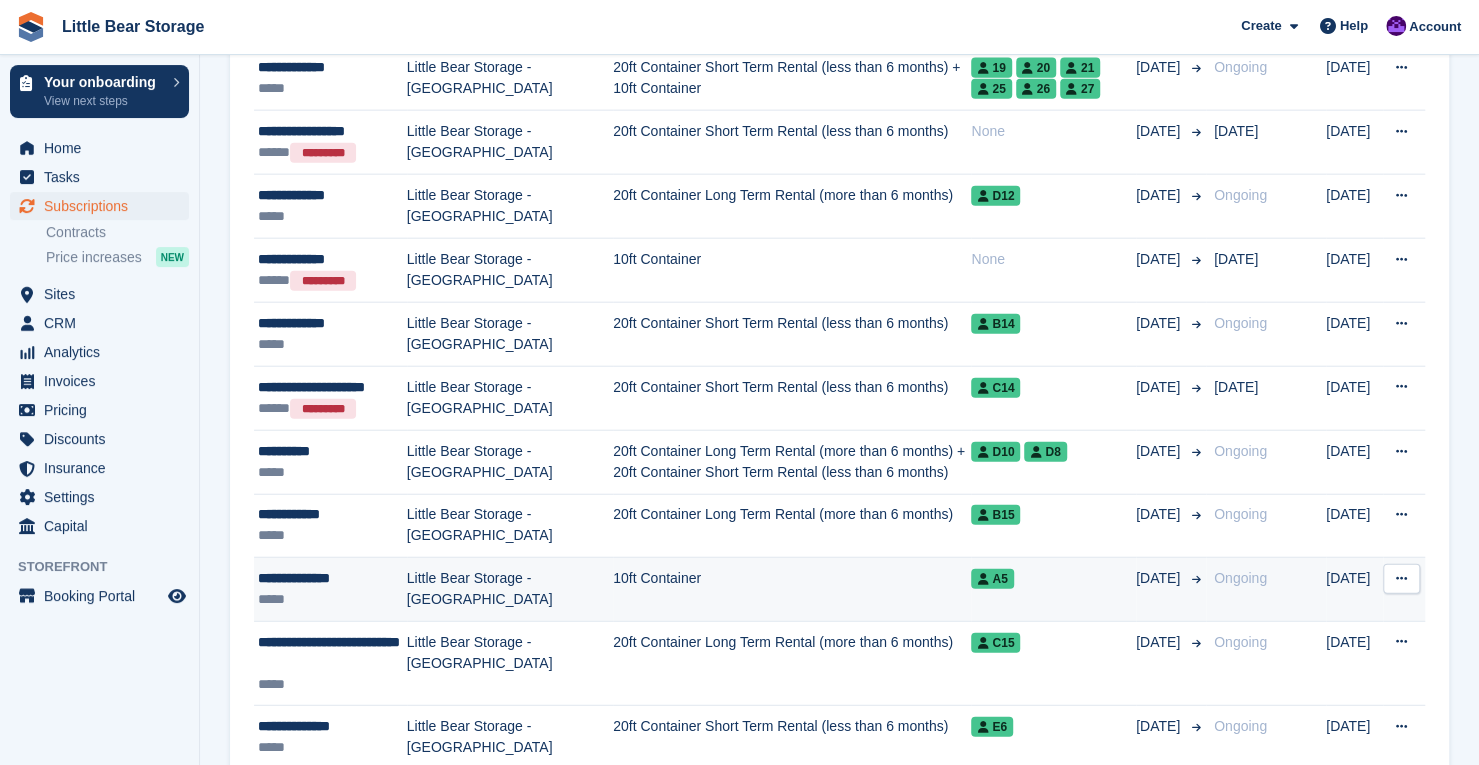 click on "10ft Container" at bounding box center [792, 590] 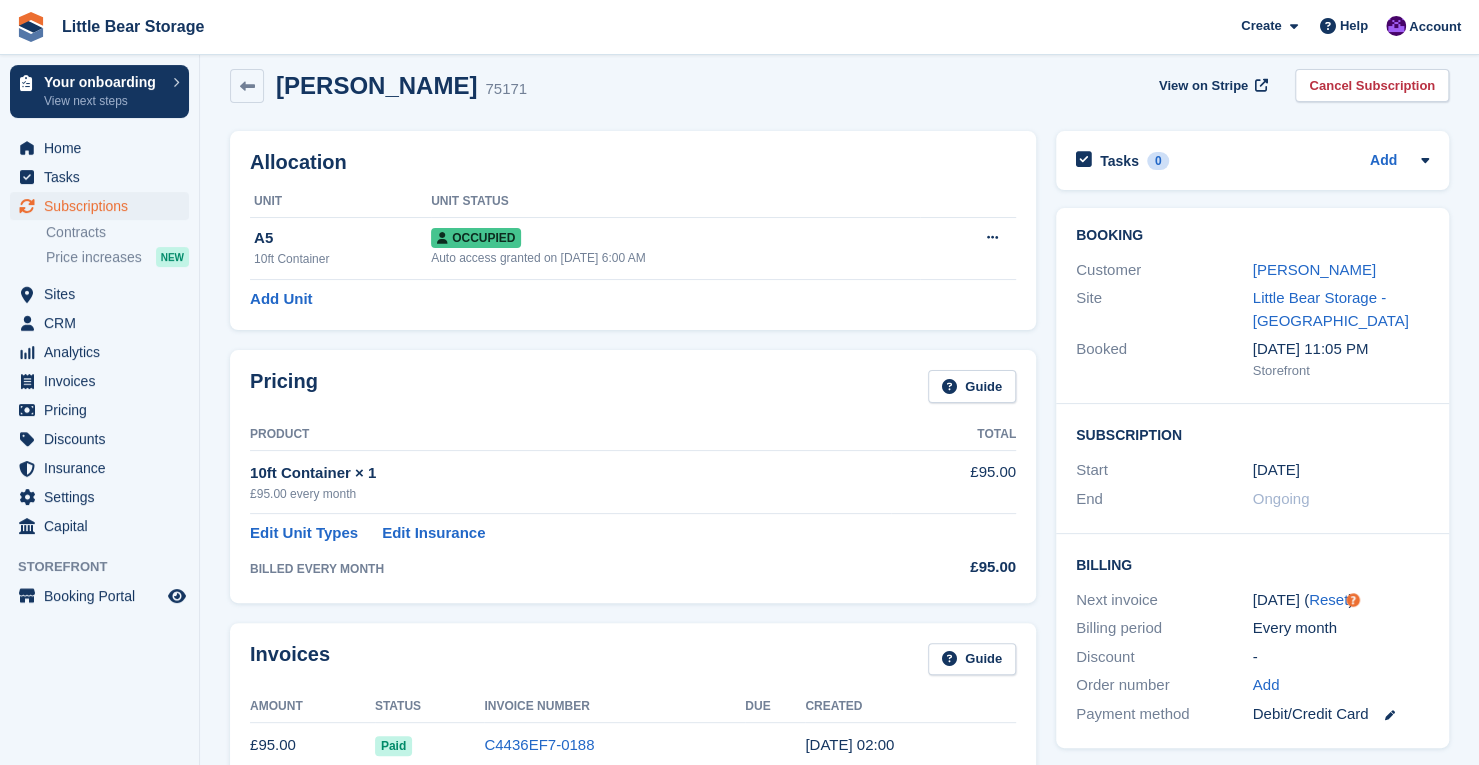 scroll, scrollTop: 0, scrollLeft: 0, axis: both 